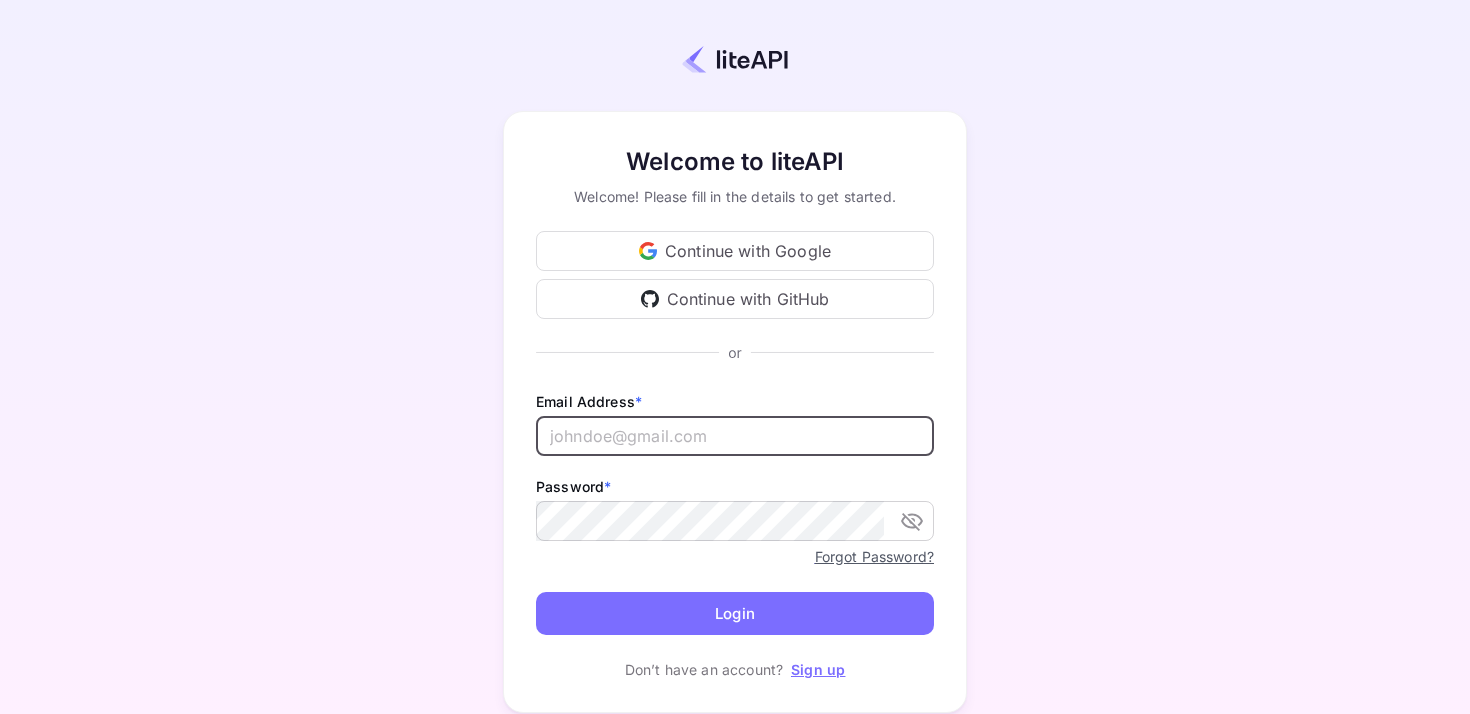 scroll, scrollTop: 0, scrollLeft: 0, axis: both 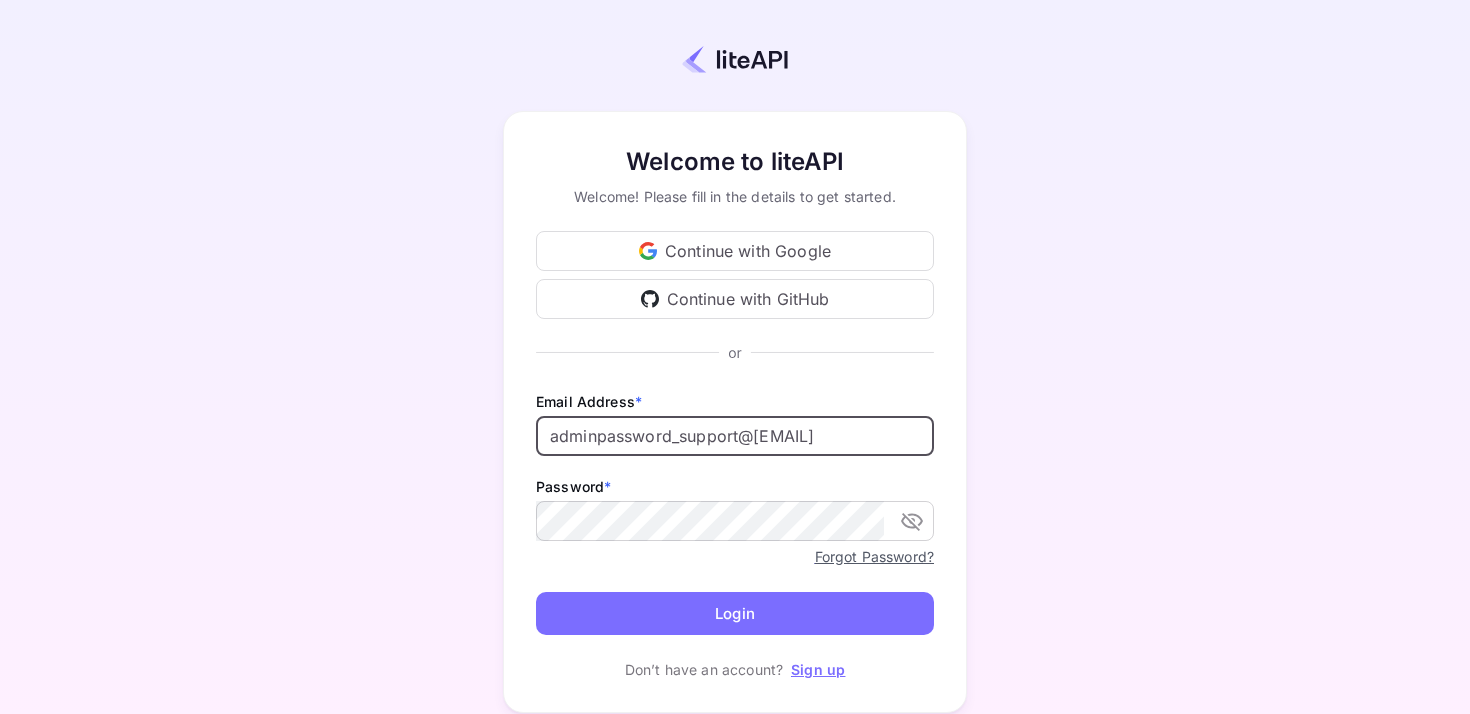 click on "Login" at bounding box center (735, 613) 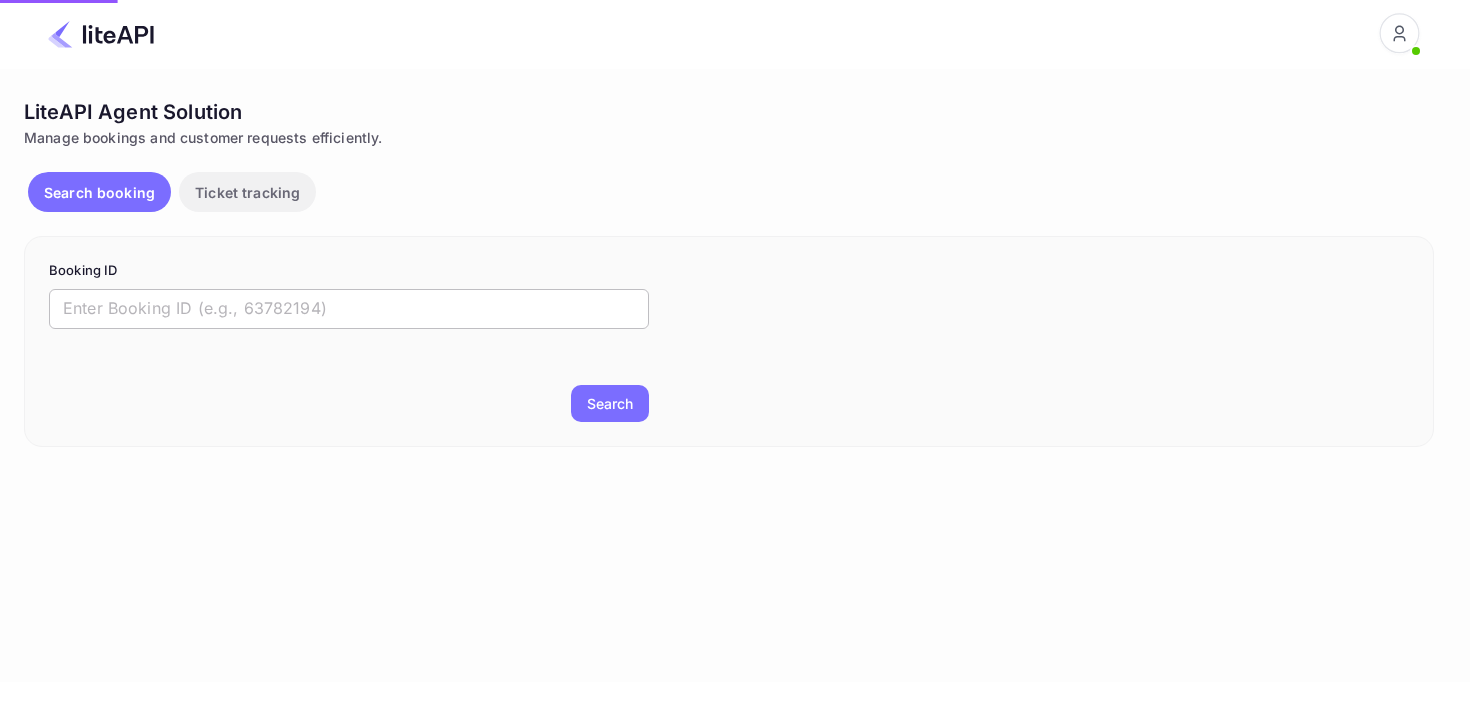scroll, scrollTop: 0, scrollLeft: 0, axis: both 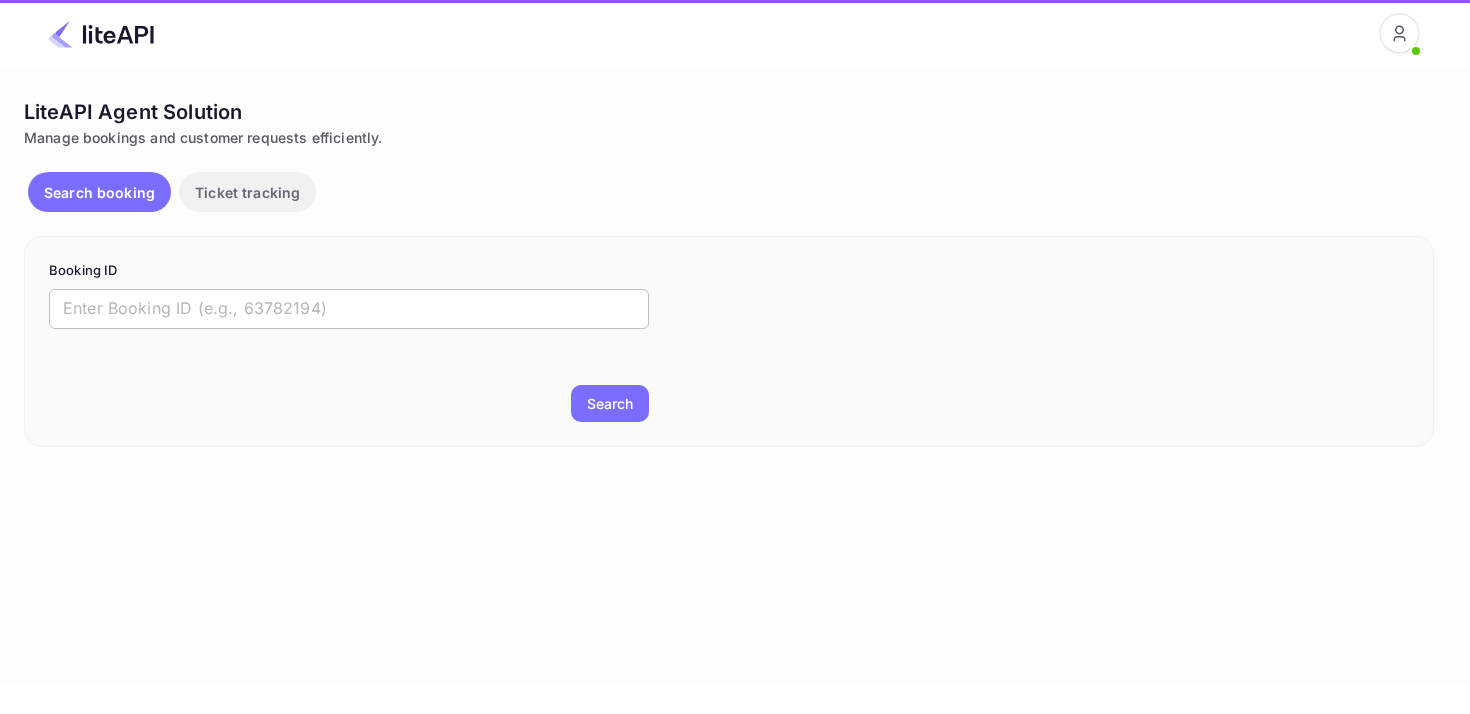 click at bounding box center (349, 309) 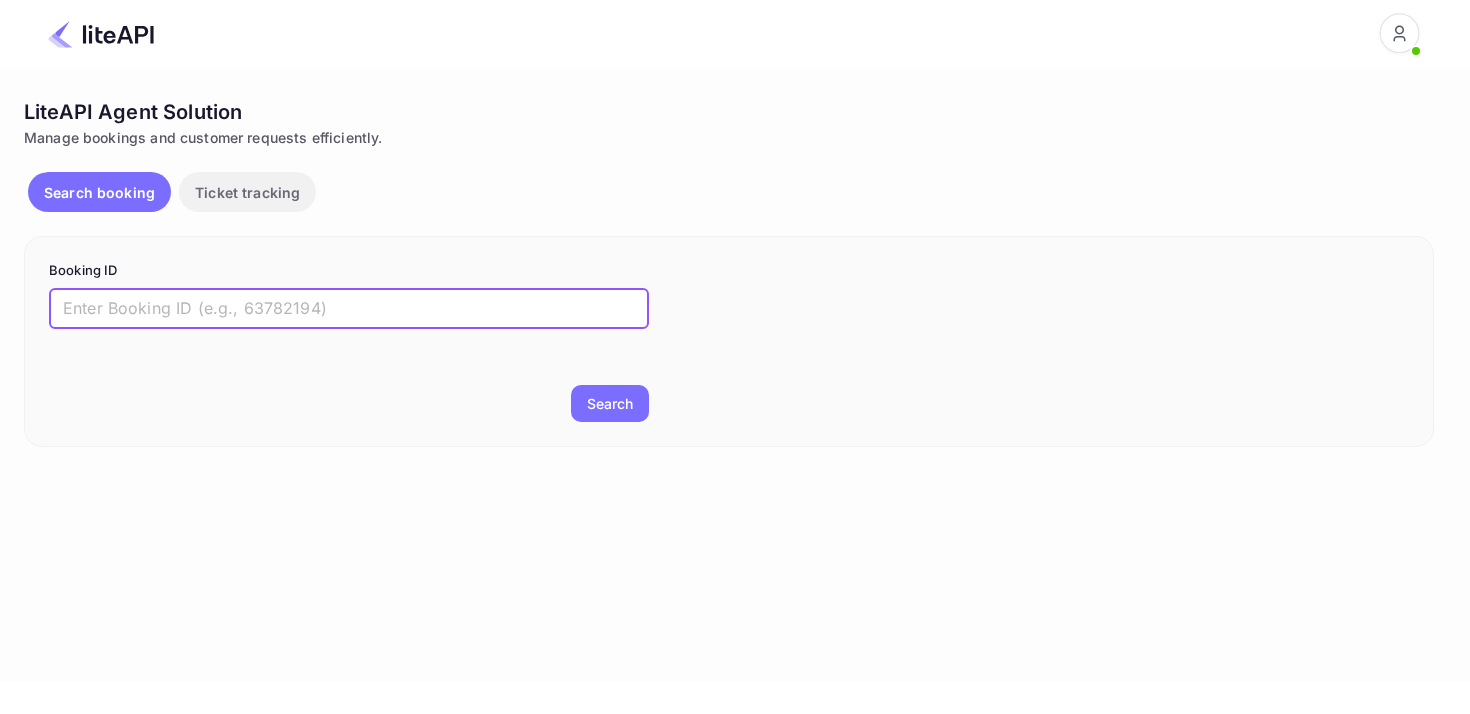 paste on "8063094" 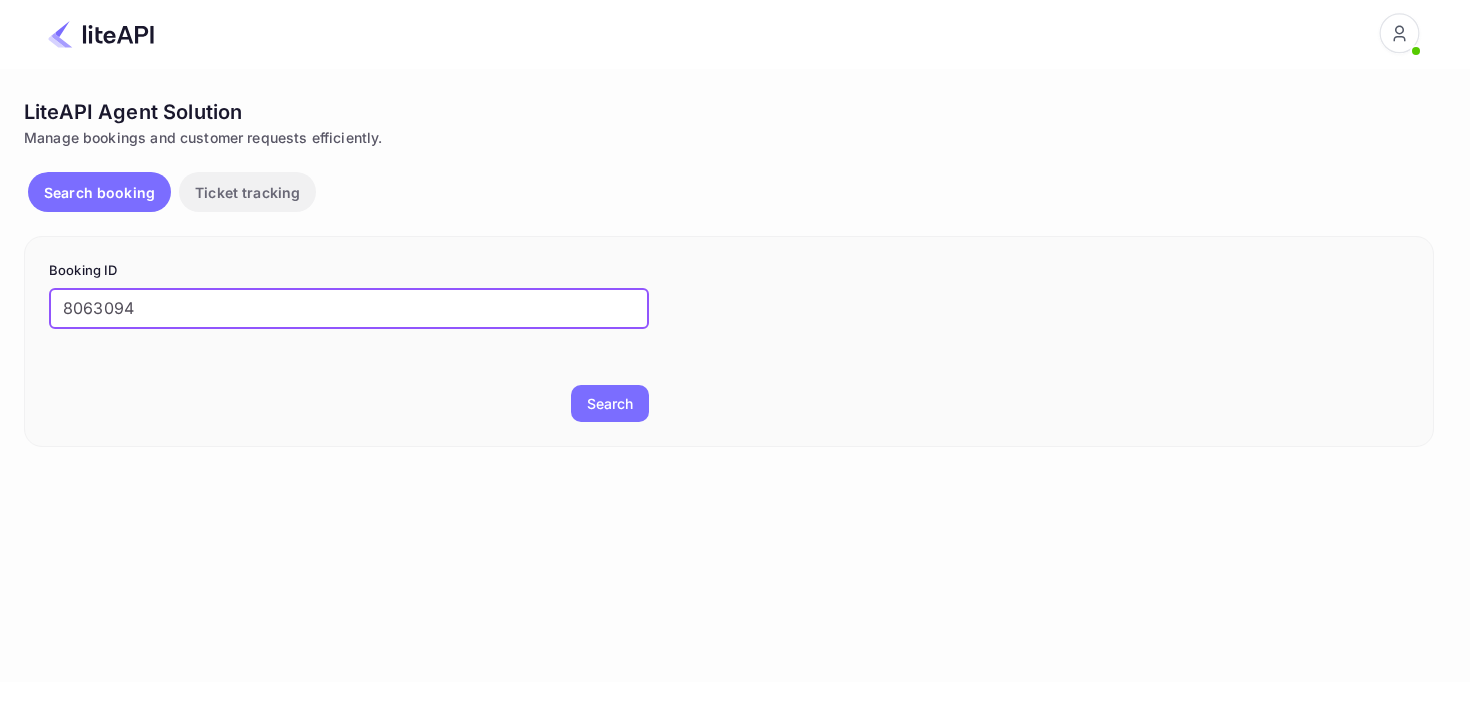 type on "8063094" 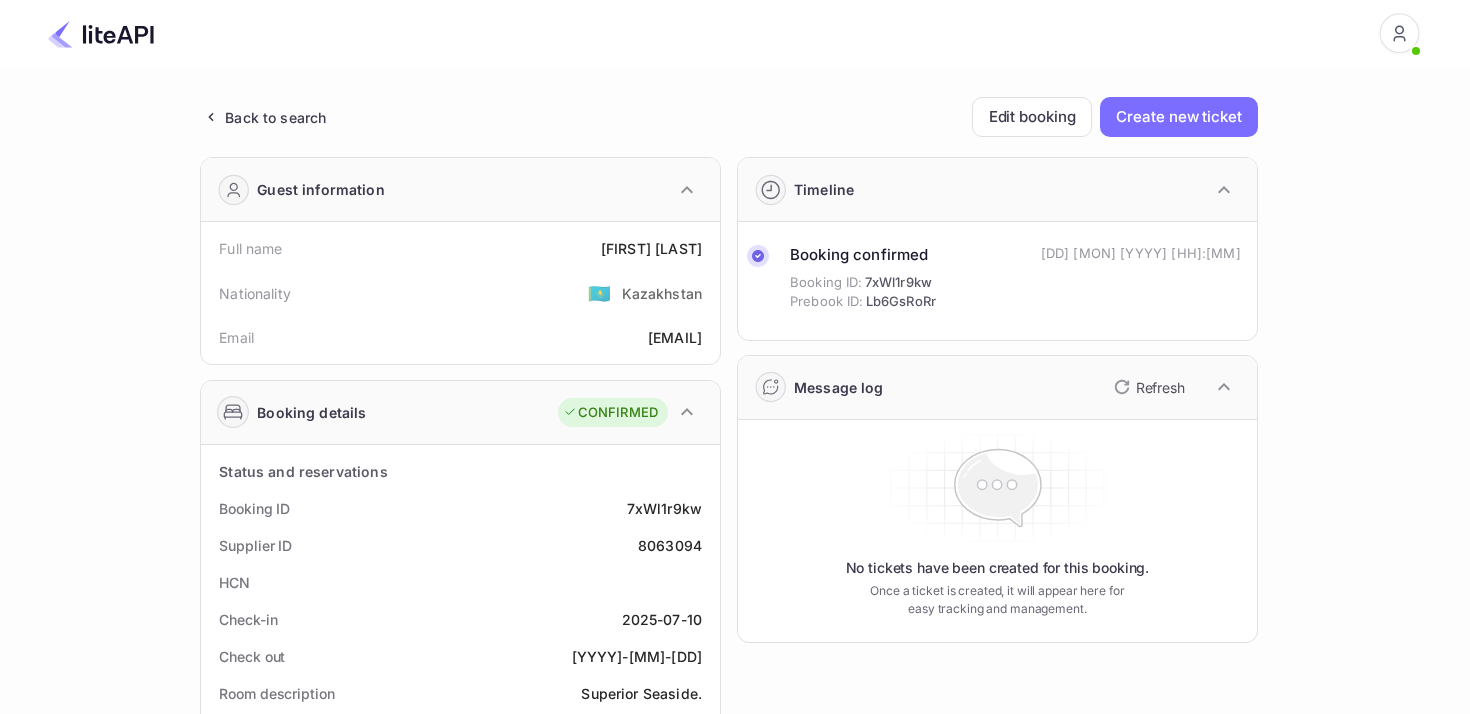 click on "Supplier ID 8063094" at bounding box center [460, 337] 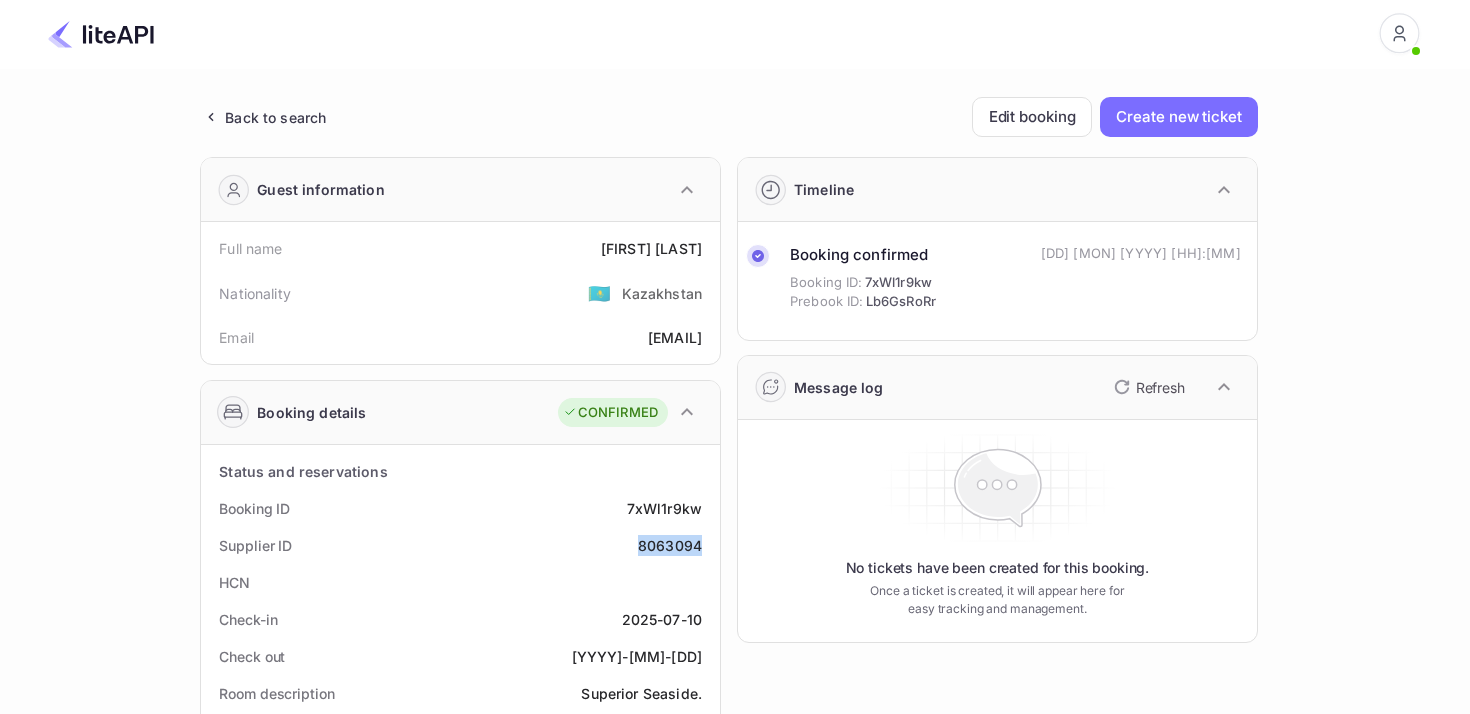 click on "Supplier ID 8063094" at bounding box center [460, 337] 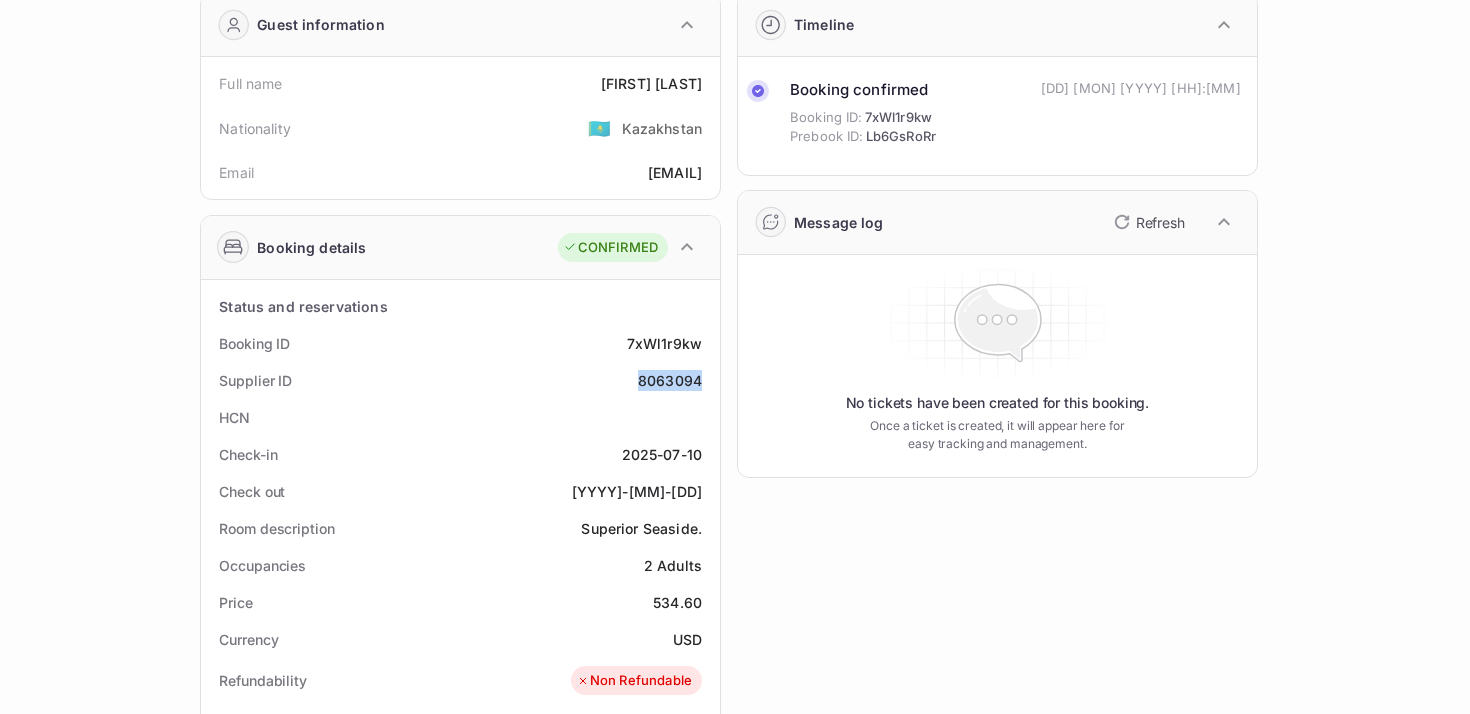scroll, scrollTop: 183, scrollLeft: 0, axis: vertical 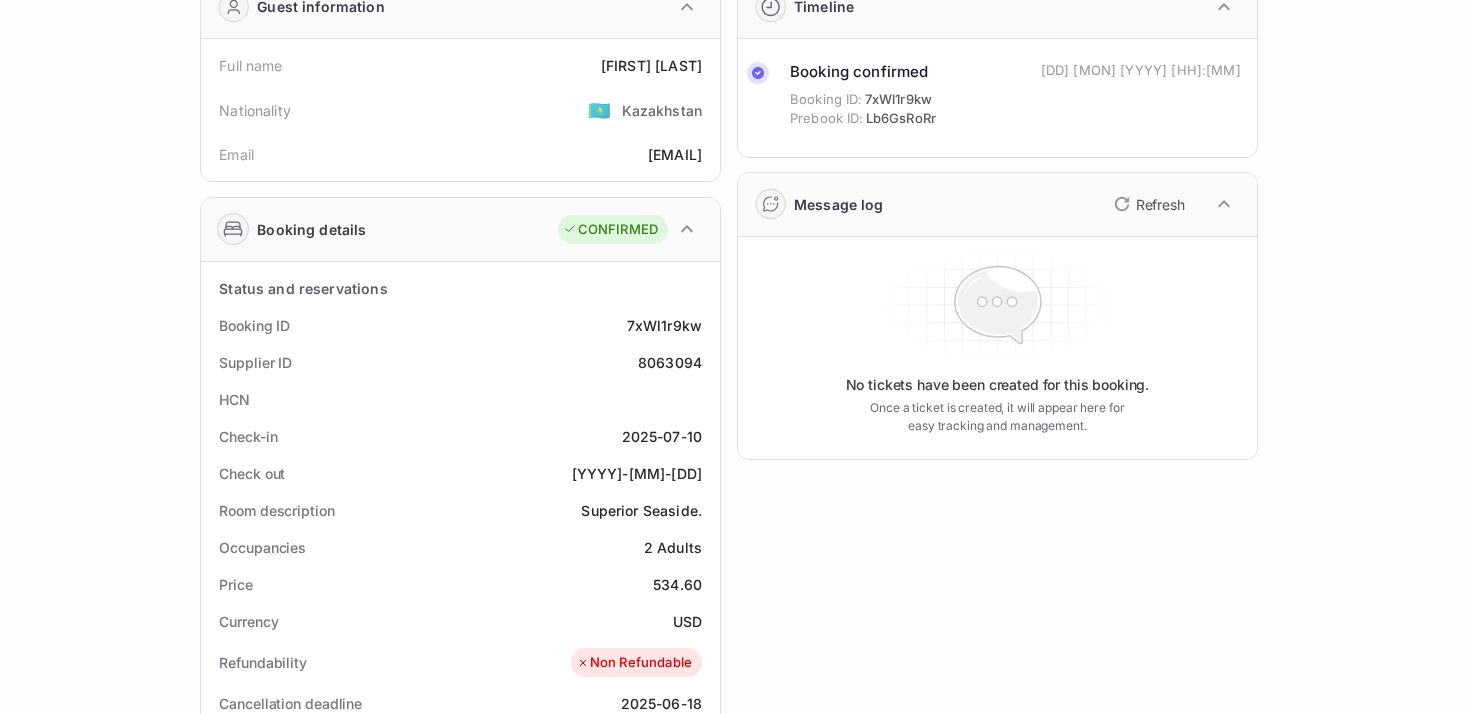 click on "534.60" at bounding box center [651, 65] 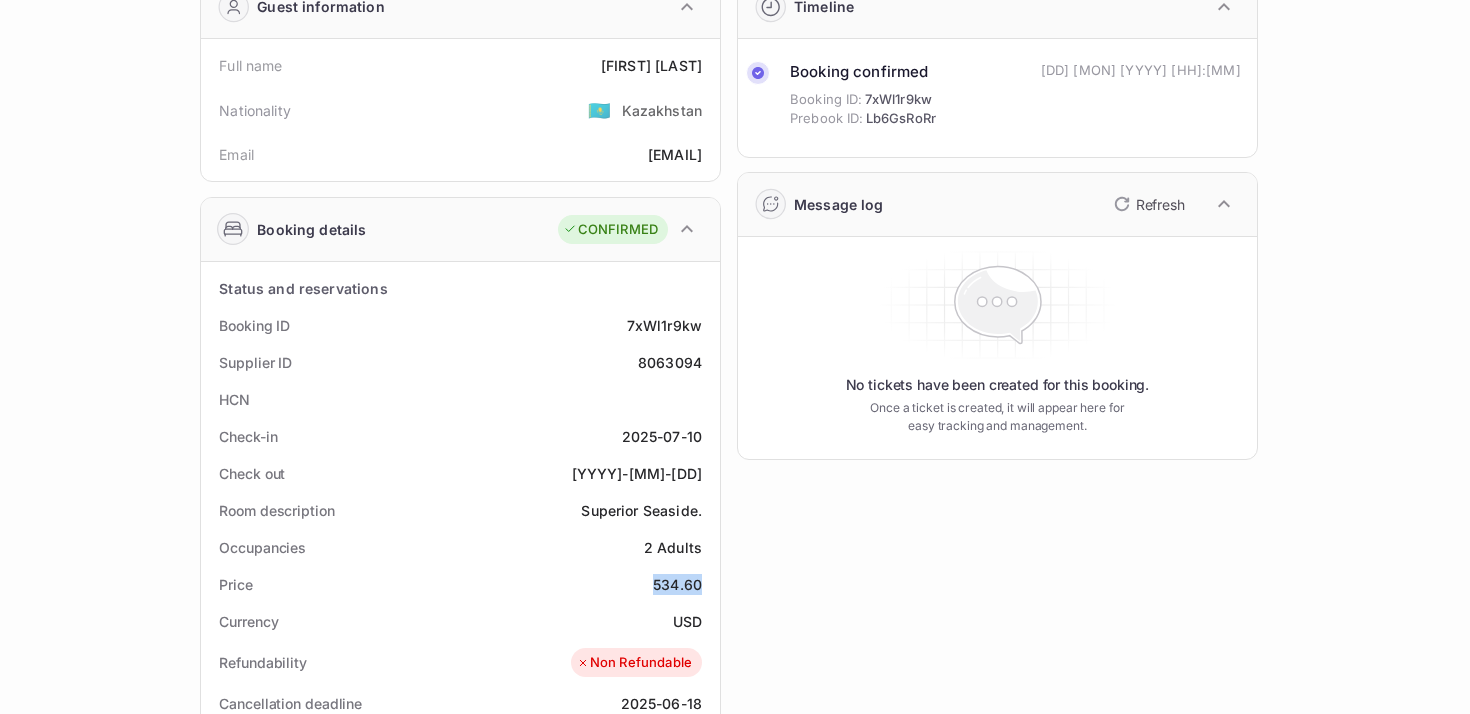 click on "534.60" at bounding box center [651, 65] 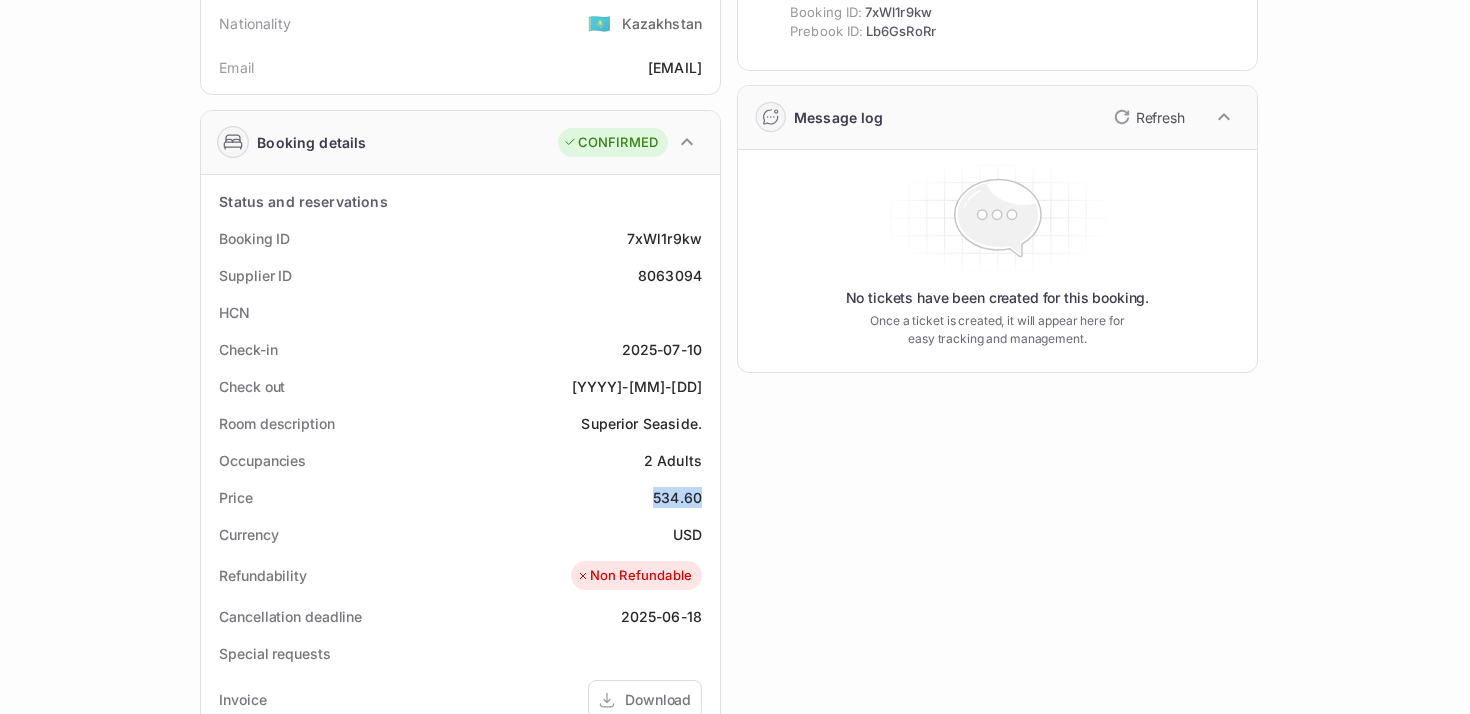 scroll, scrollTop: 0, scrollLeft: 0, axis: both 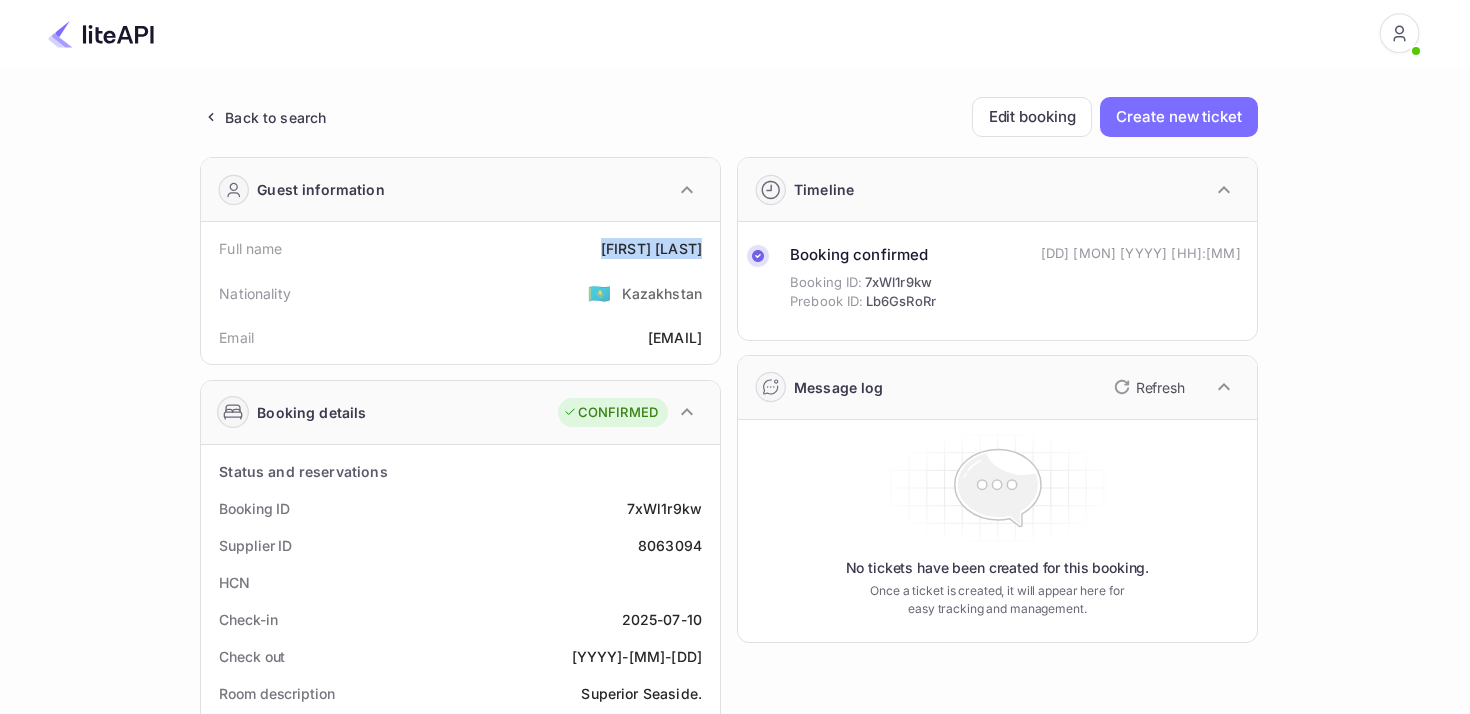 drag, startPoint x: 706, startPoint y: 251, endPoint x: 587, endPoint y: 250, distance: 119.0042 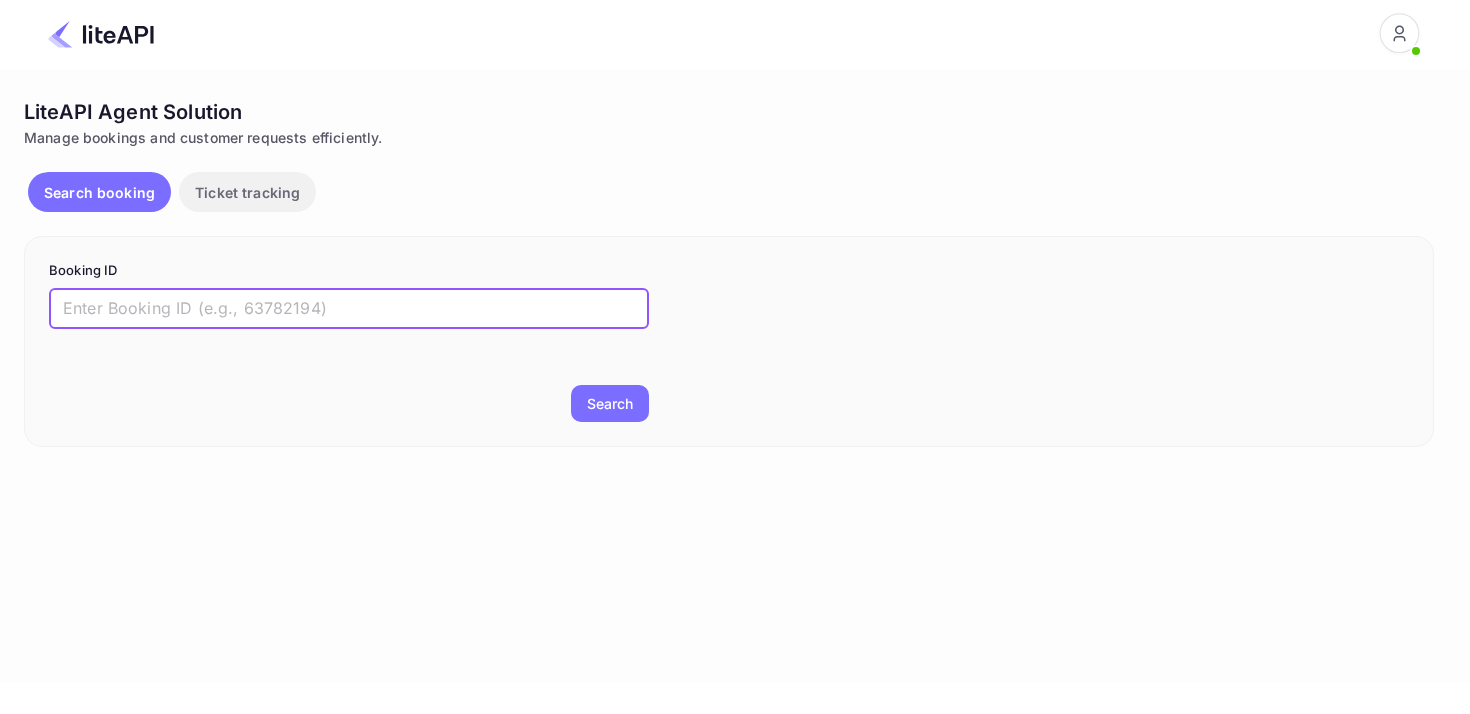 scroll, scrollTop: 0, scrollLeft: 0, axis: both 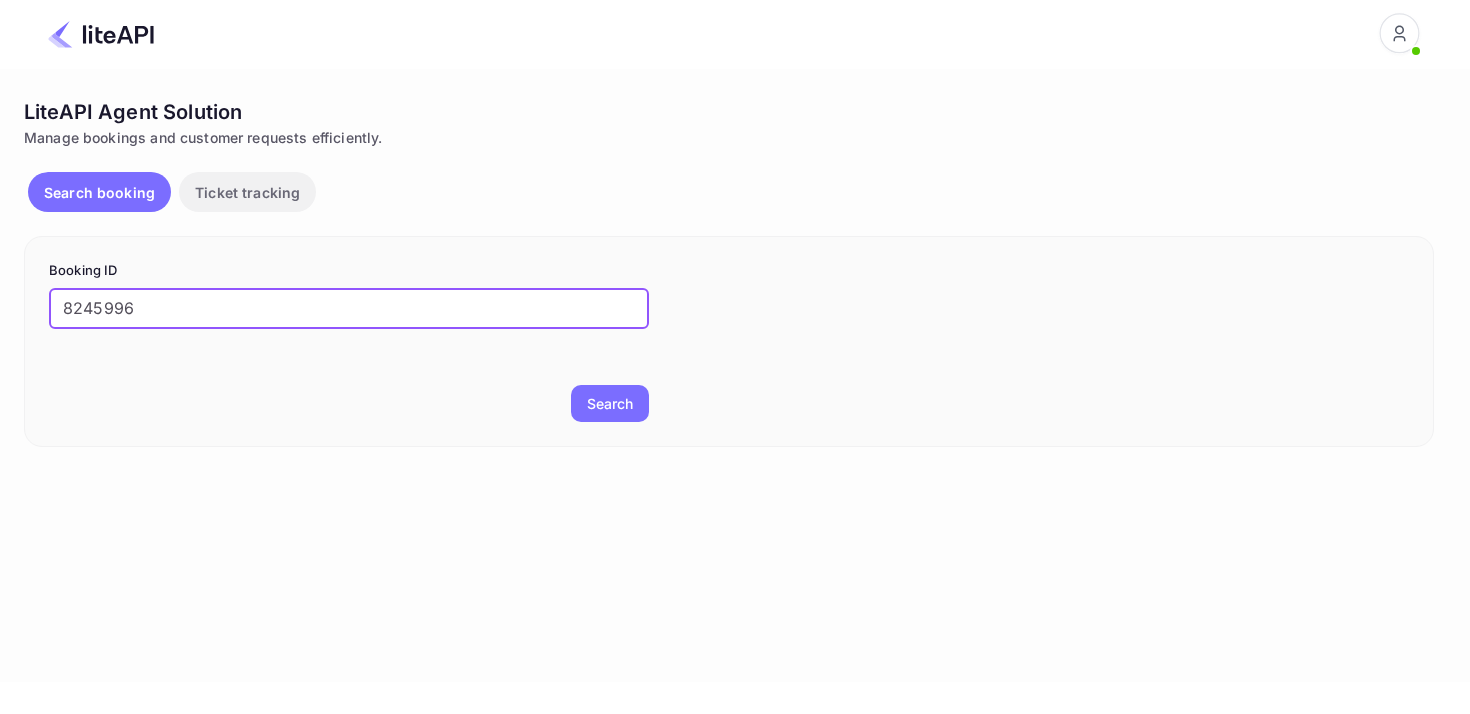 type on "8245996" 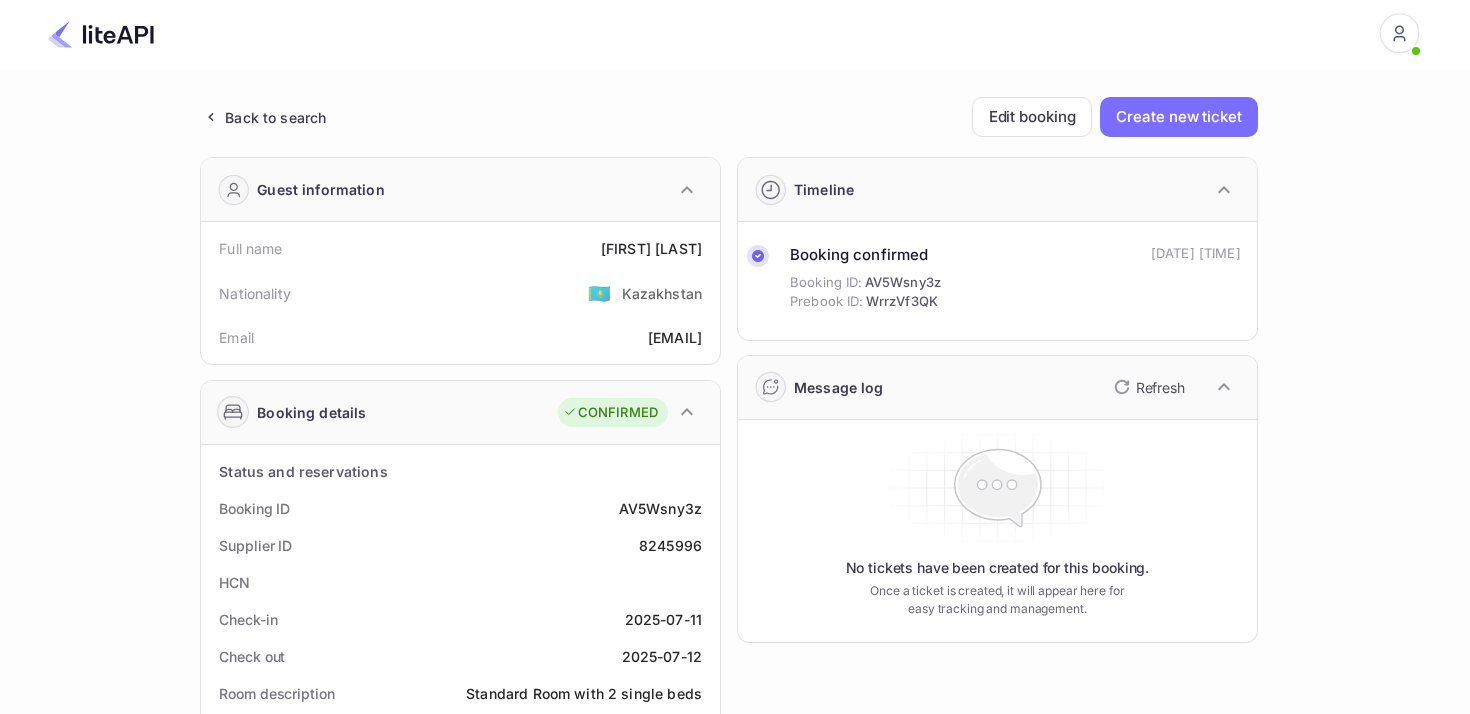 drag, startPoint x: 708, startPoint y: 245, endPoint x: 546, endPoint y: 244, distance: 162.00308 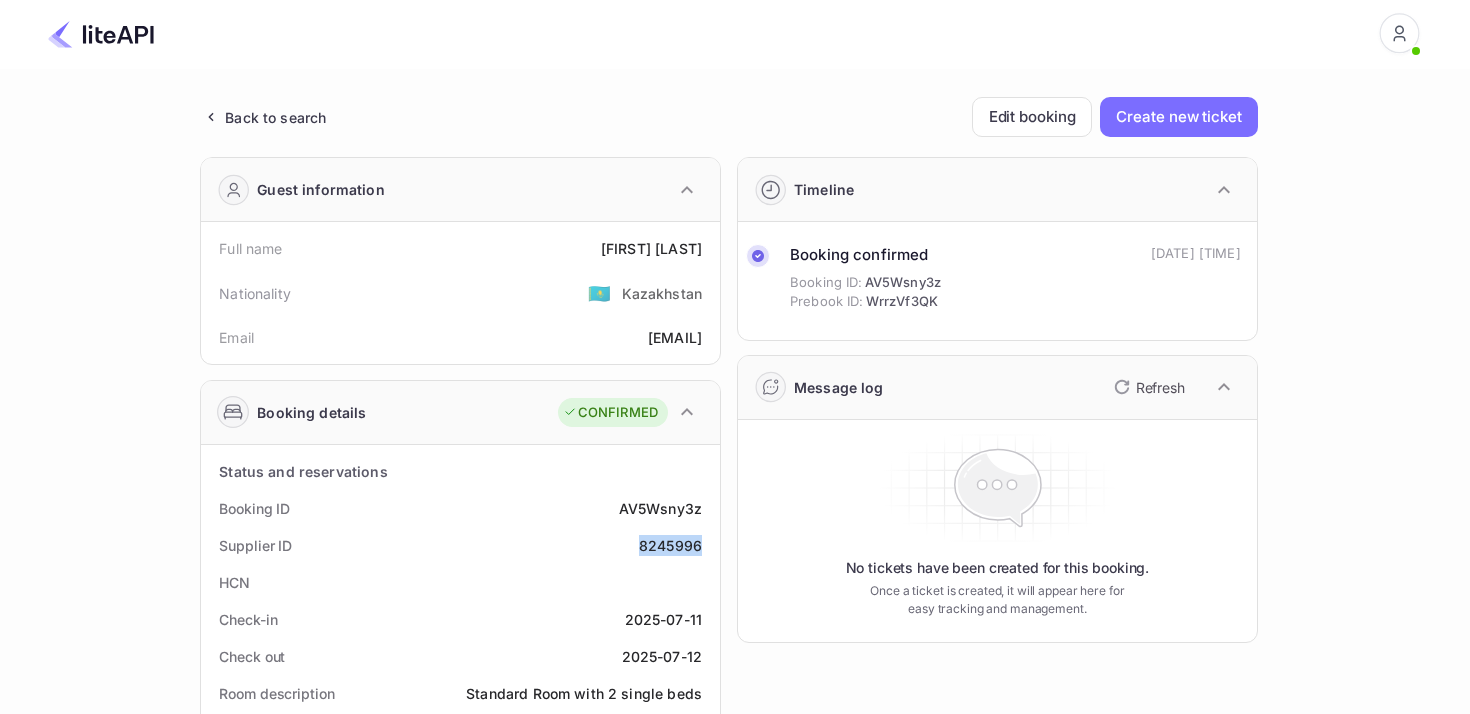 click on "8245996" at bounding box center (651, 248) 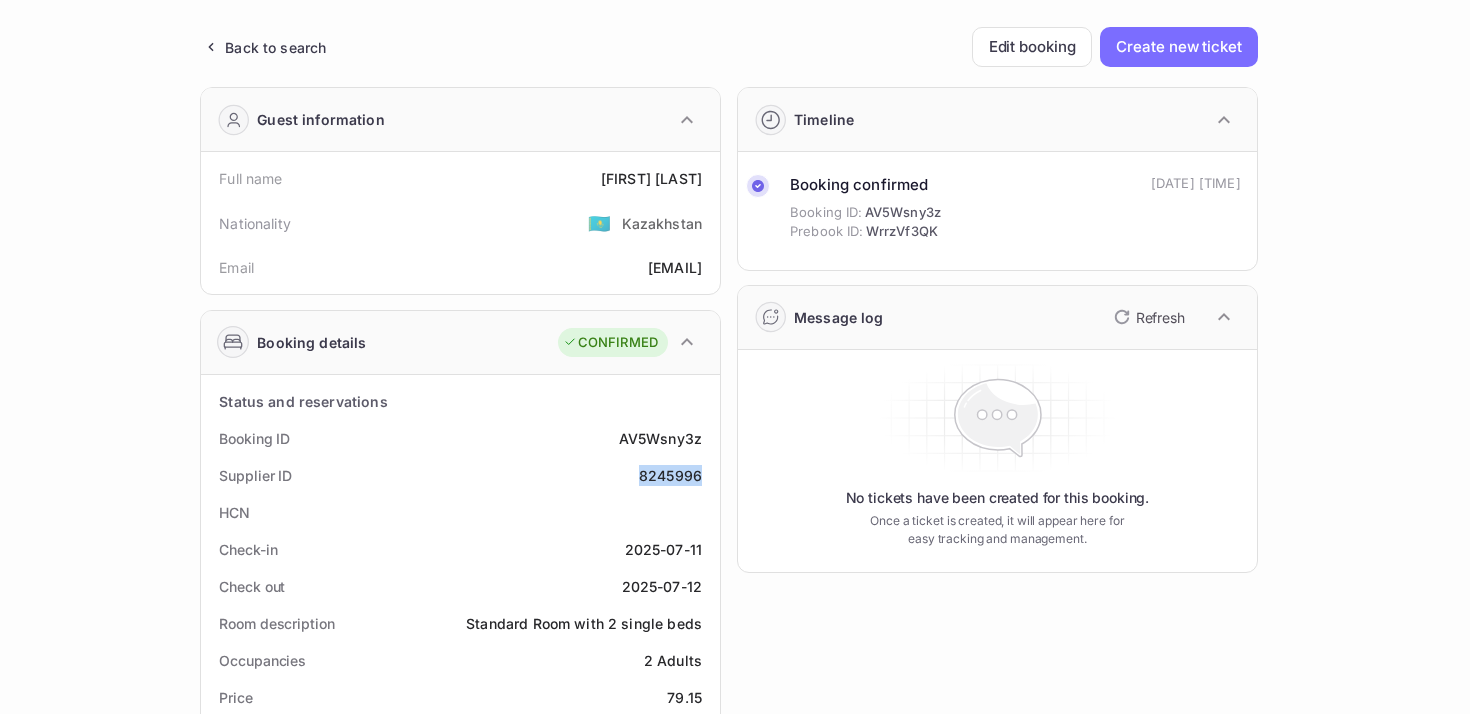scroll, scrollTop: 200, scrollLeft: 0, axis: vertical 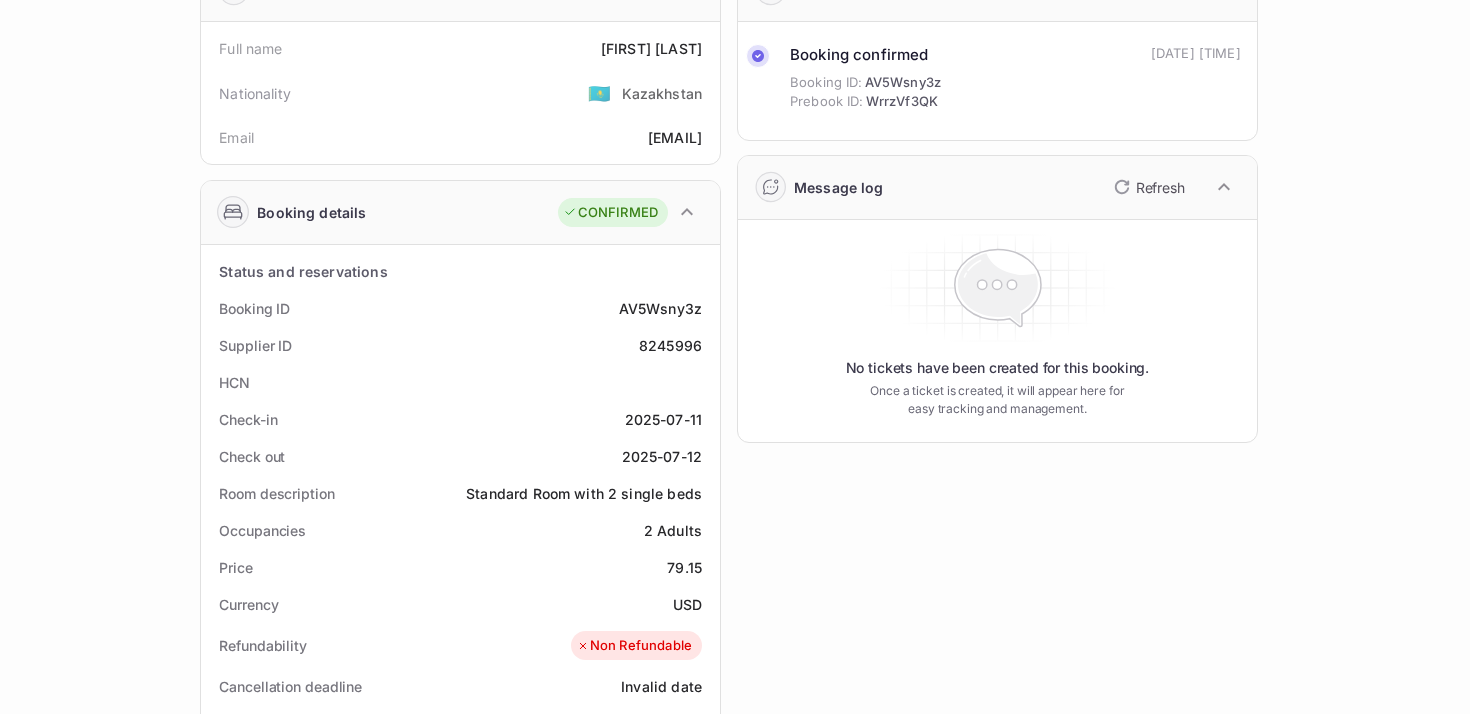 click on "79.15" at bounding box center [651, 48] 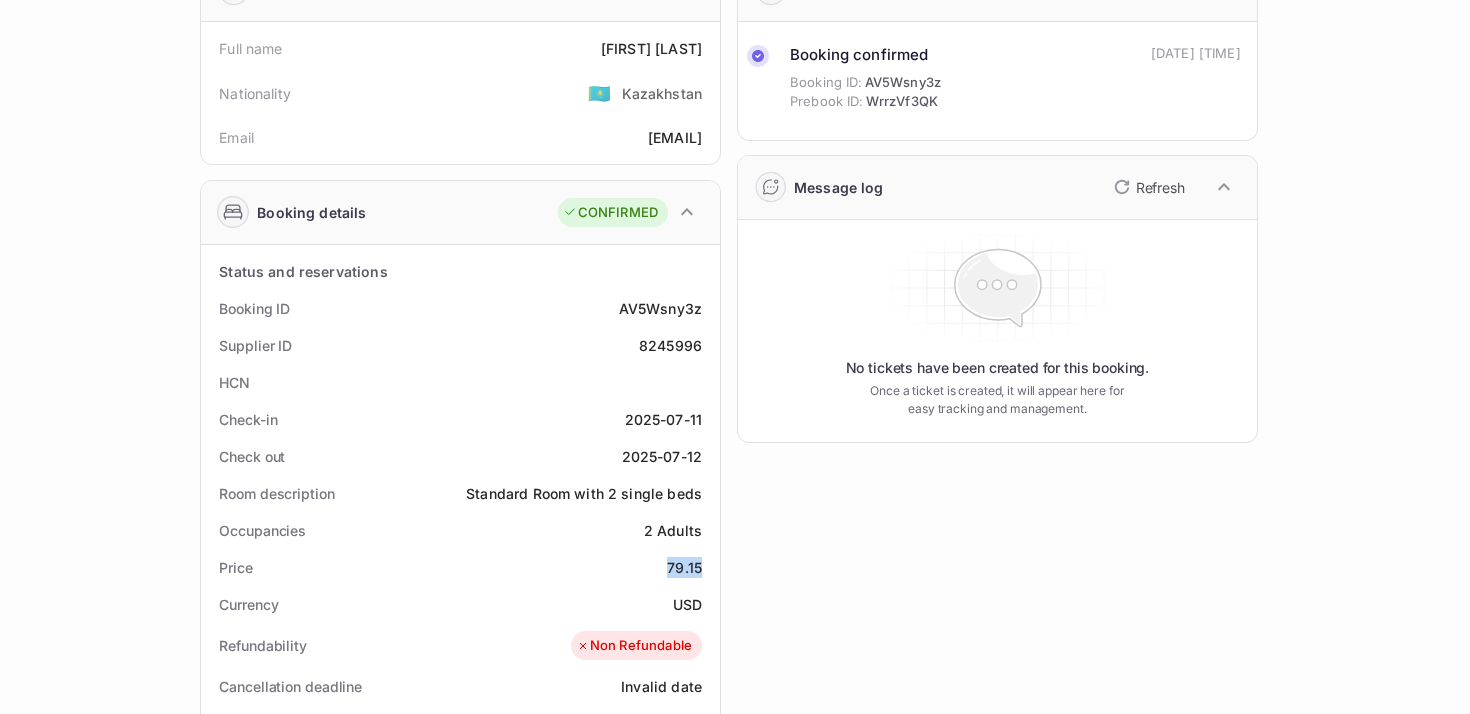 click on "79.15" at bounding box center (651, 48) 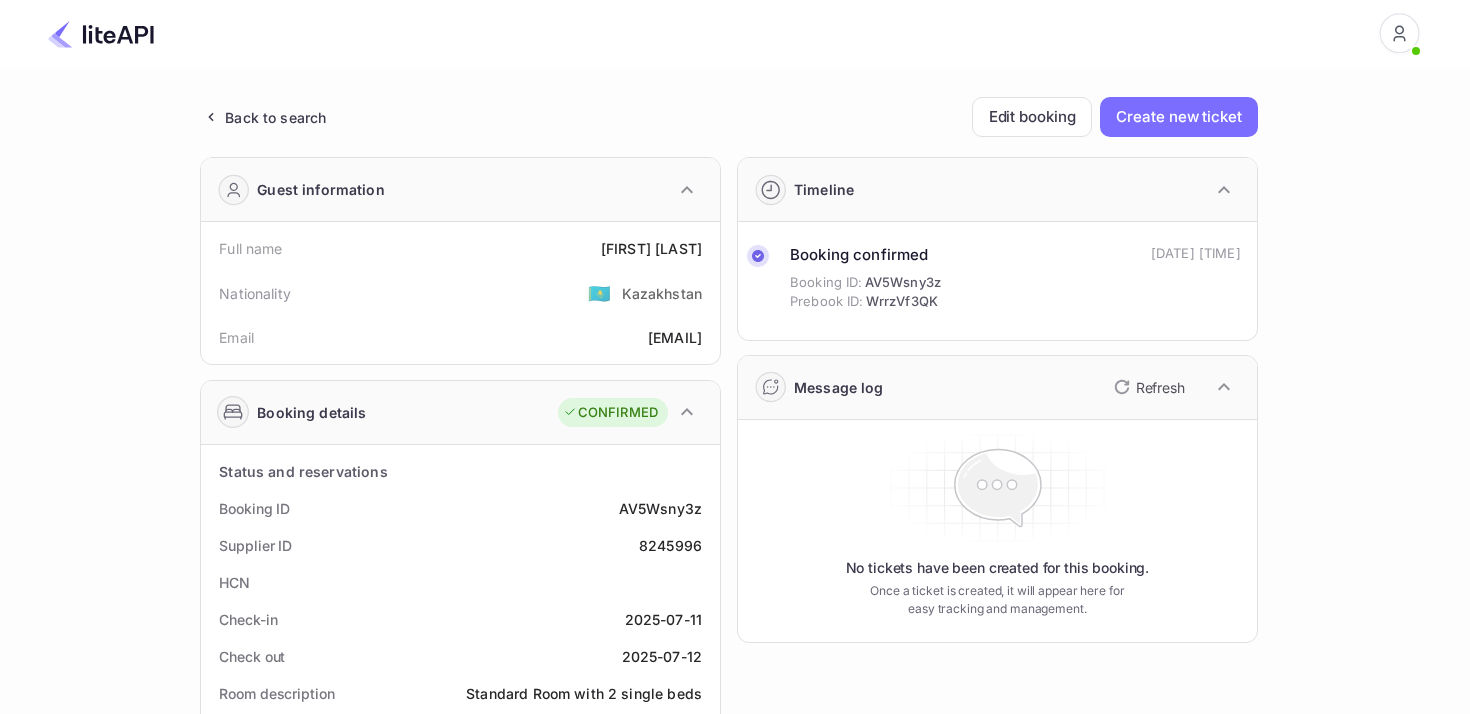 click on "Back to search" at bounding box center [275, 117] 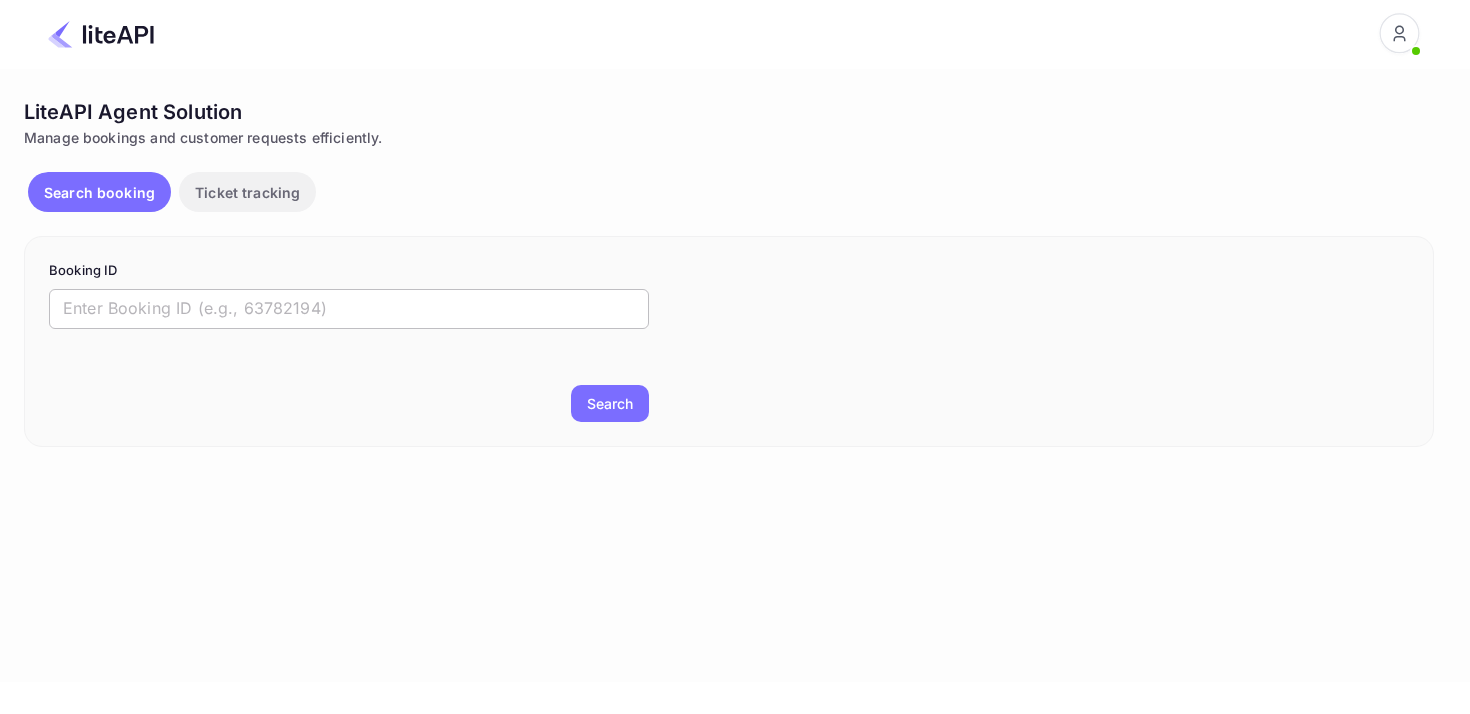 click at bounding box center (349, 309) 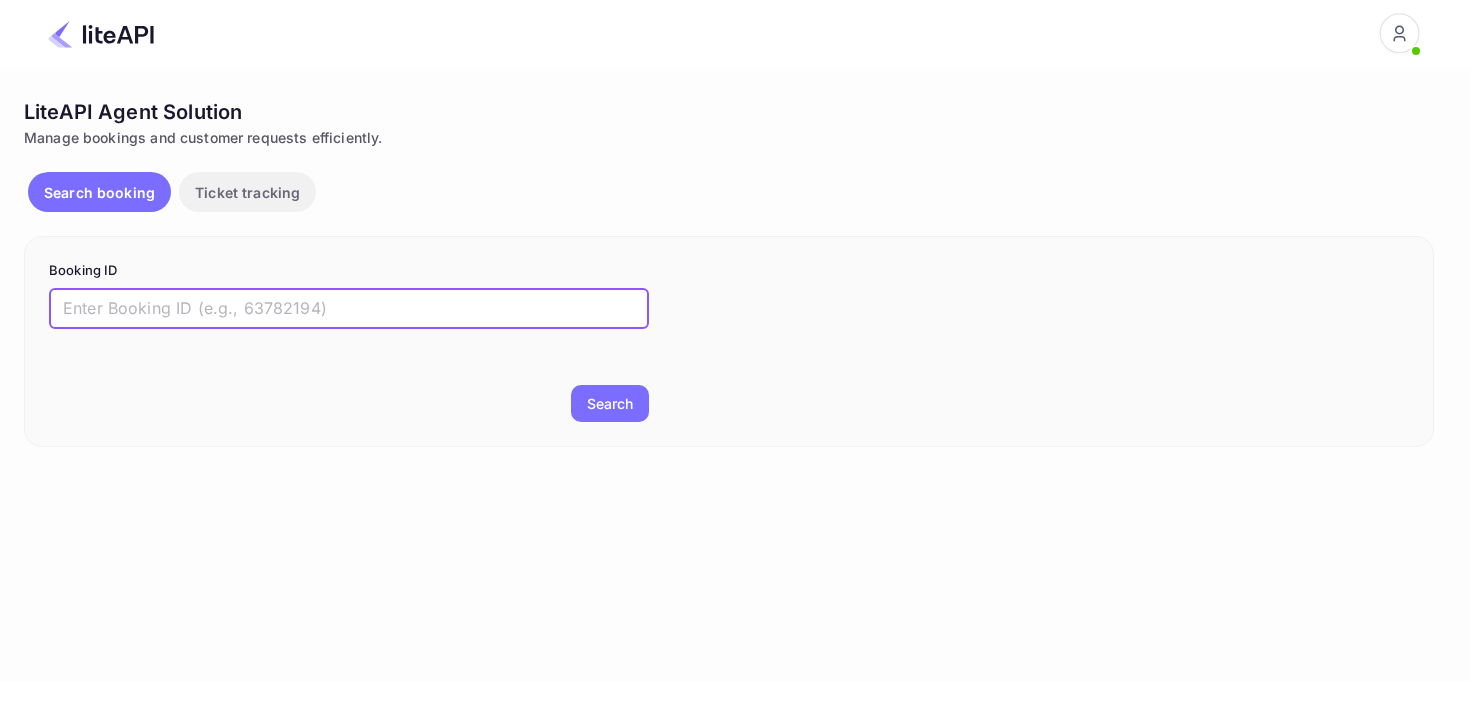 paste on "8240022" 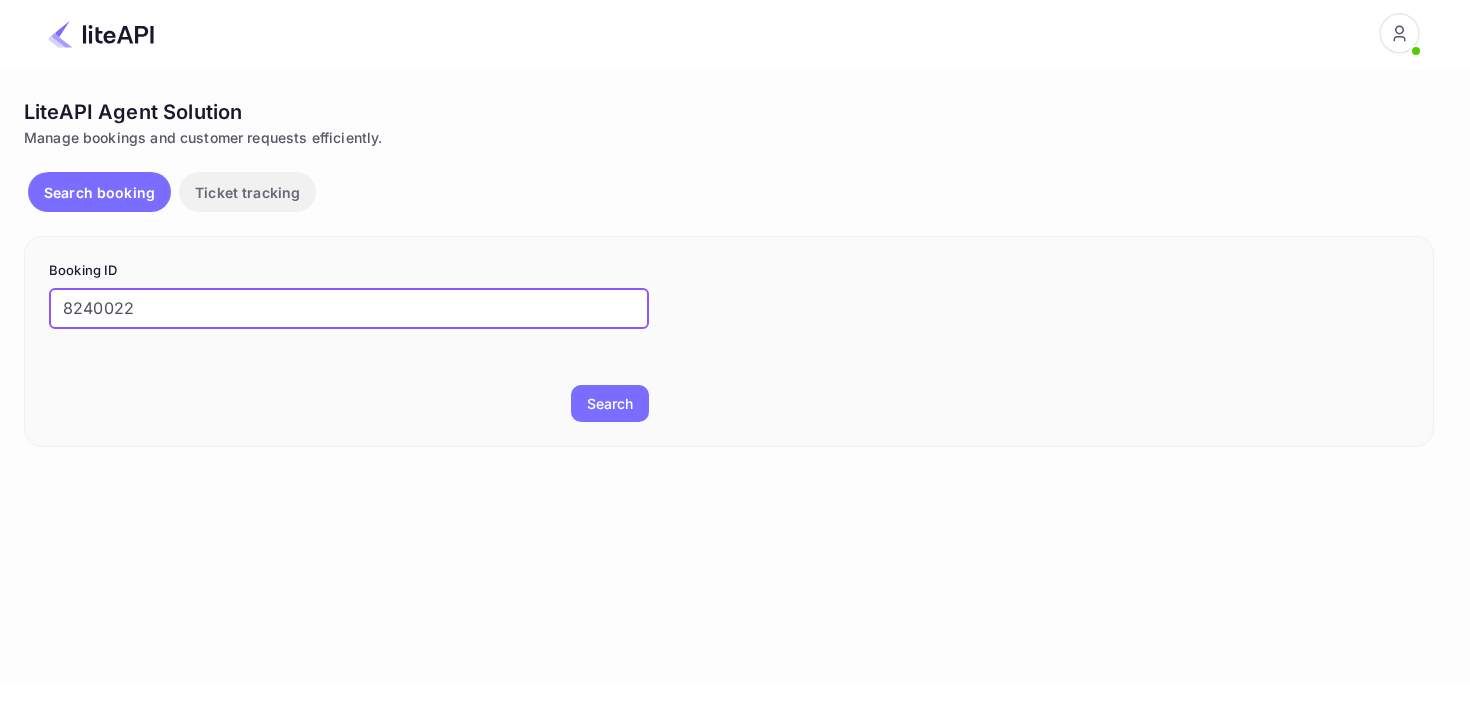 type on "8240022" 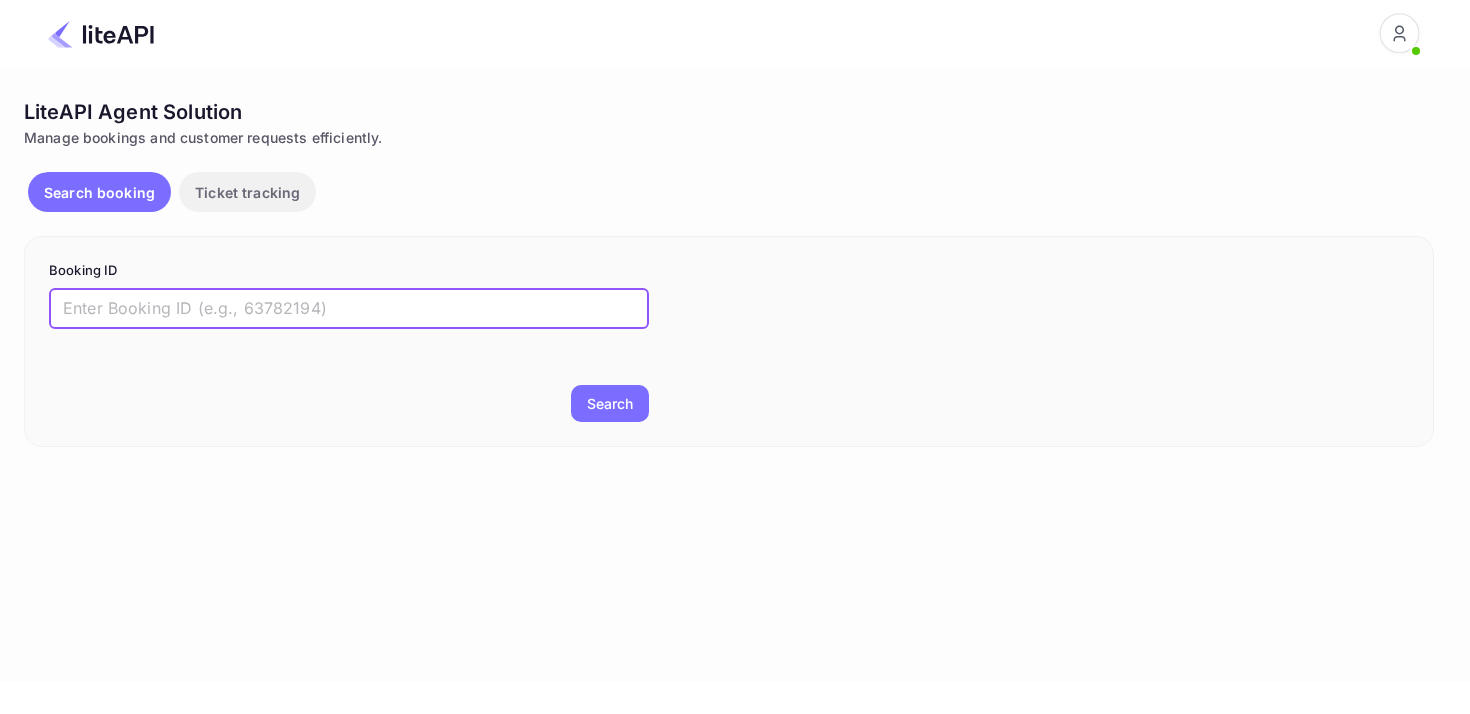 scroll, scrollTop: 0, scrollLeft: 0, axis: both 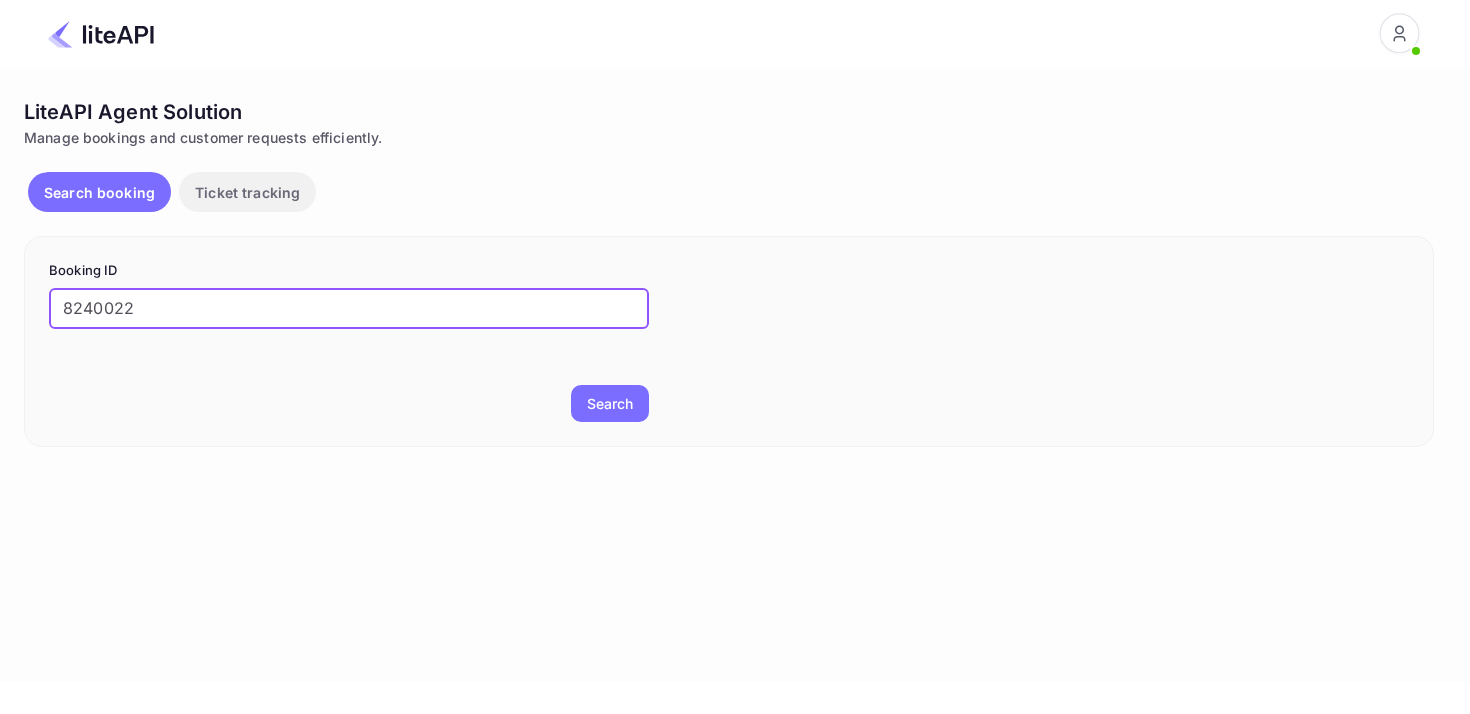 type on "8240022" 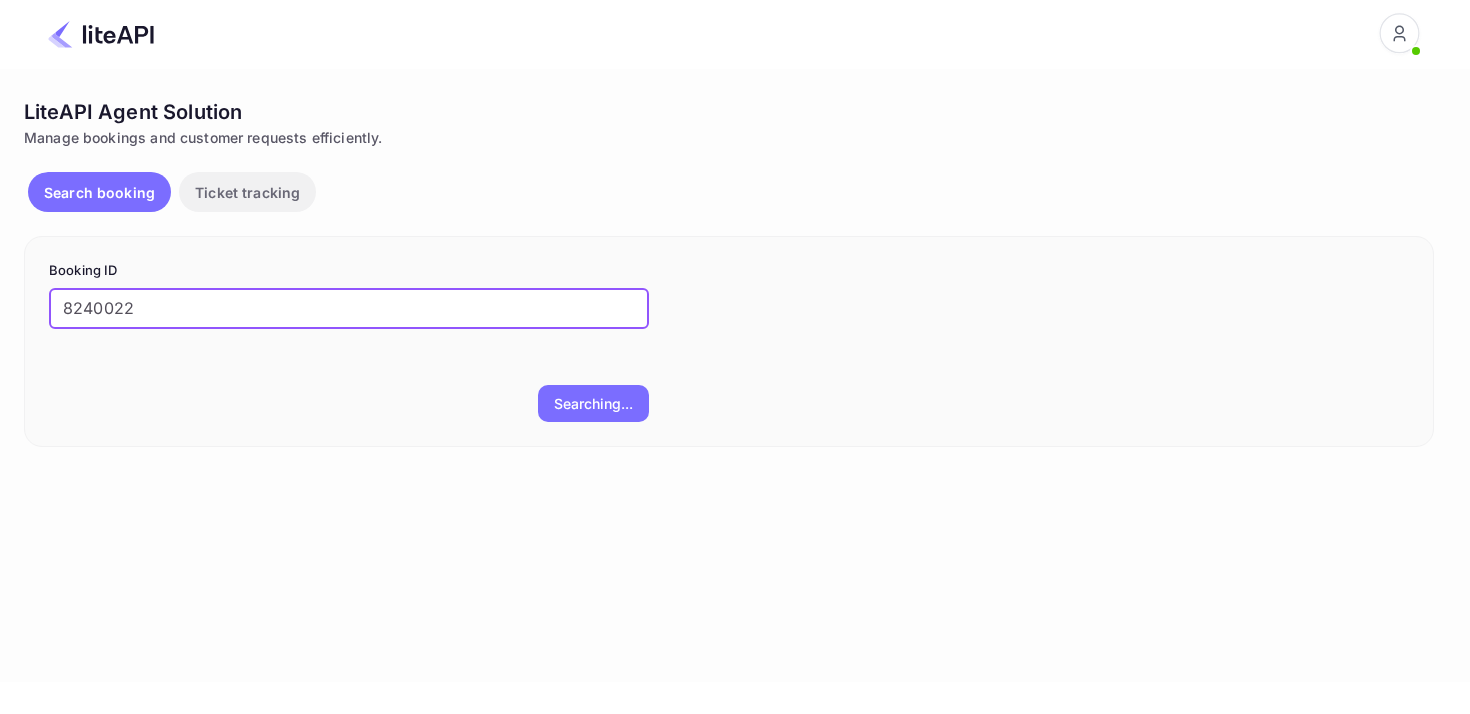 scroll, scrollTop: 0, scrollLeft: 0, axis: both 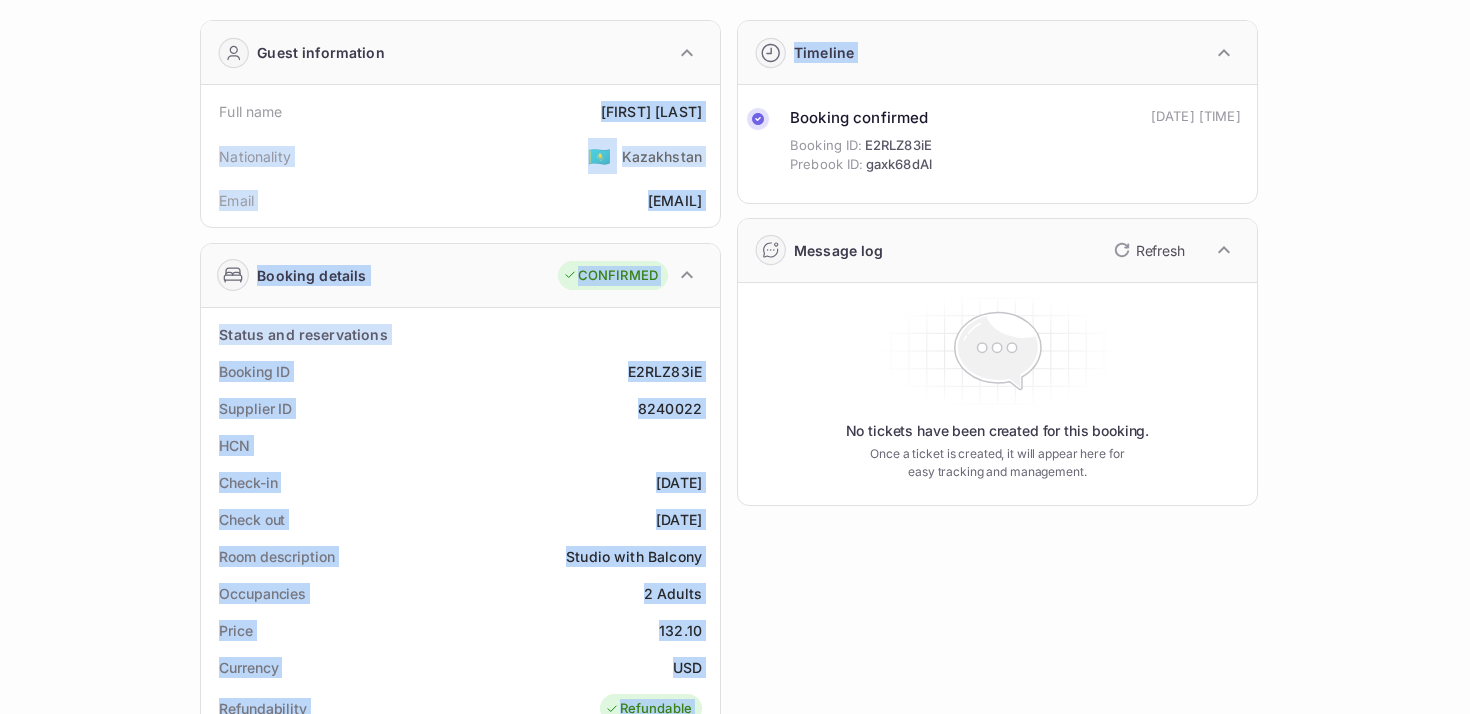drag, startPoint x: 593, startPoint y: 107, endPoint x: 753, endPoint y: 107, distance: 160 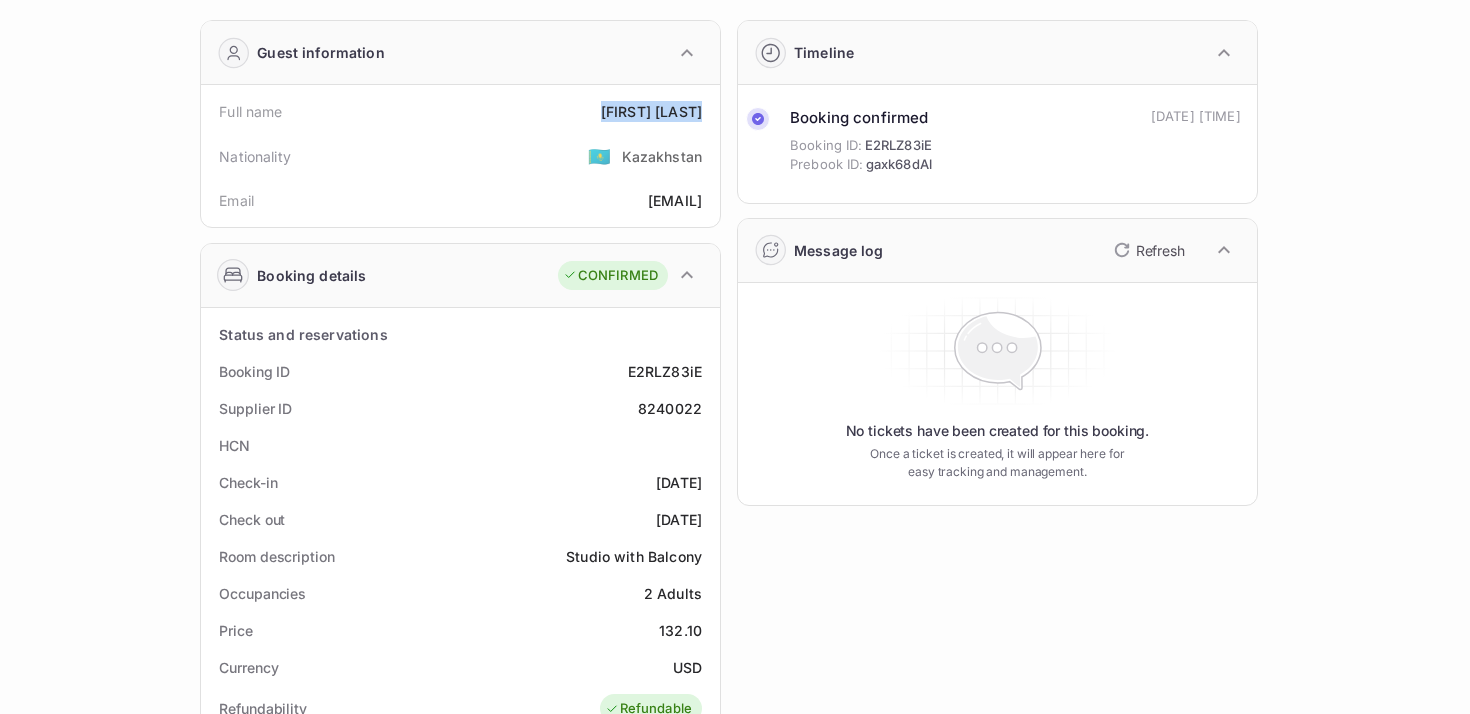 drag, startPoint x: 701, startPoint y: 104, endPoint x: 572, endPoint y: 104, distance: 129 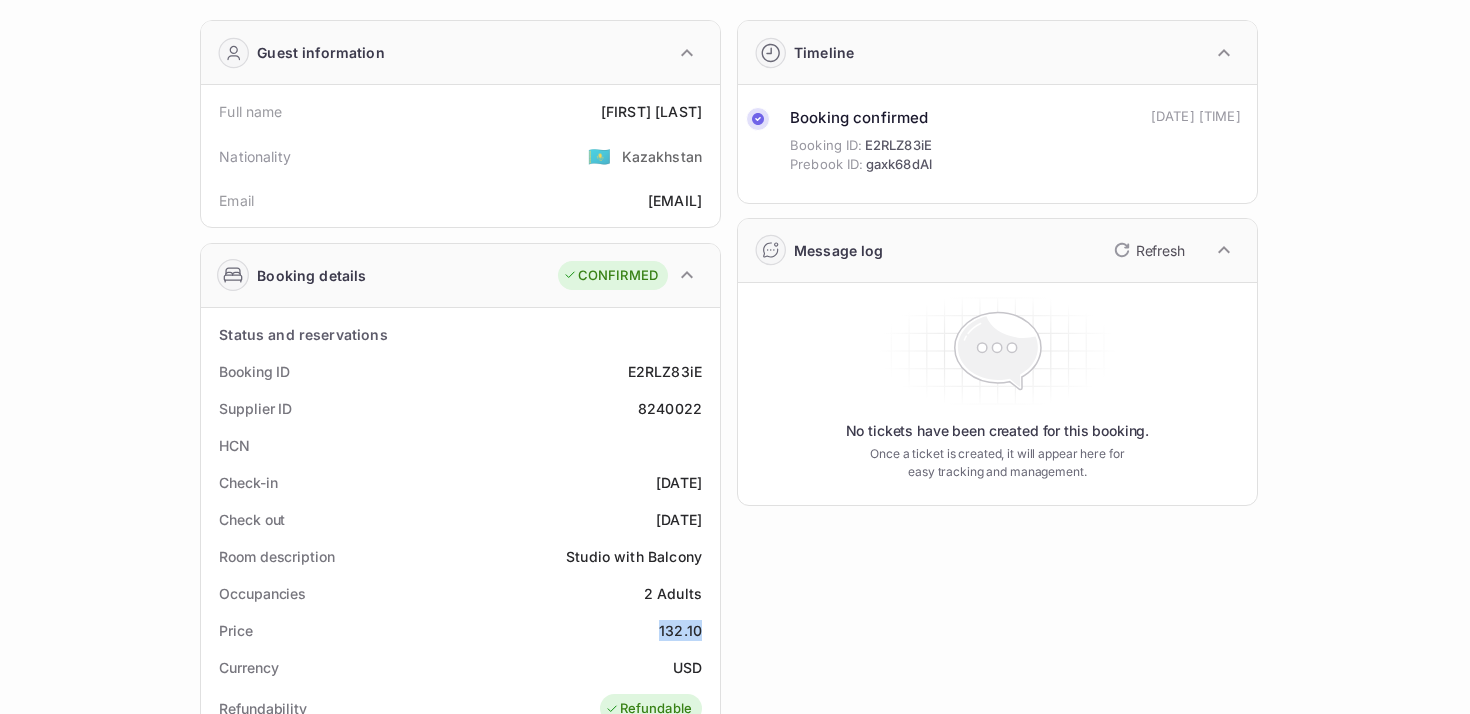 drag, startPoint x: 653, startPoint y: 627, endPoint x: 701, endPoint y: 627, distance: 48 